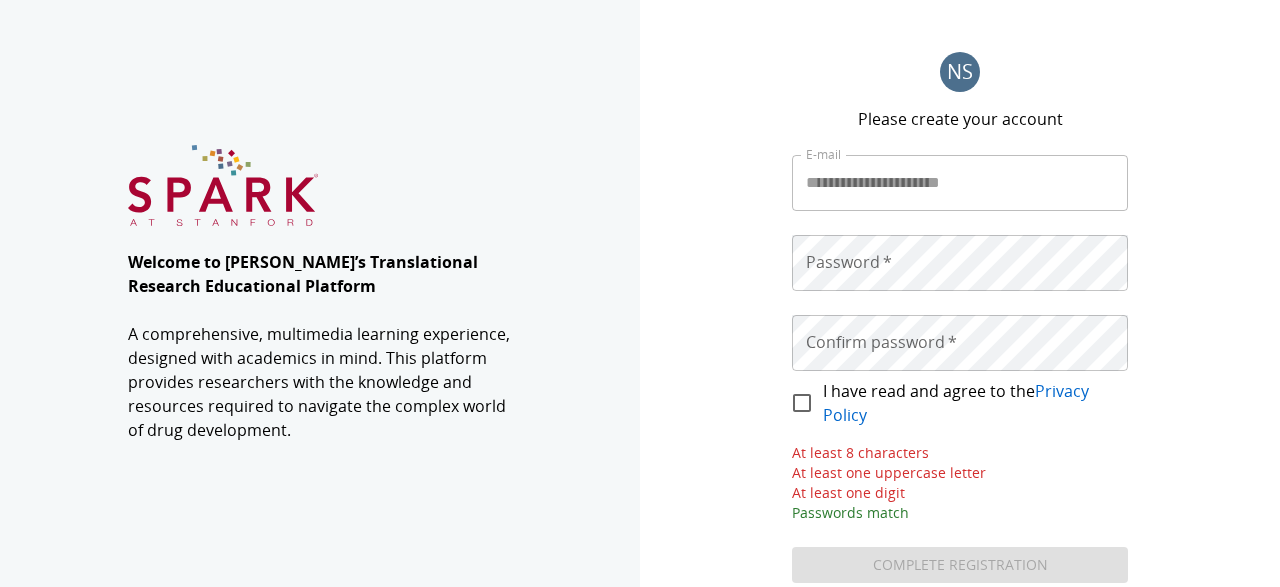 scroll, scrollTop: 0, scrollLeft: 0, axis: both 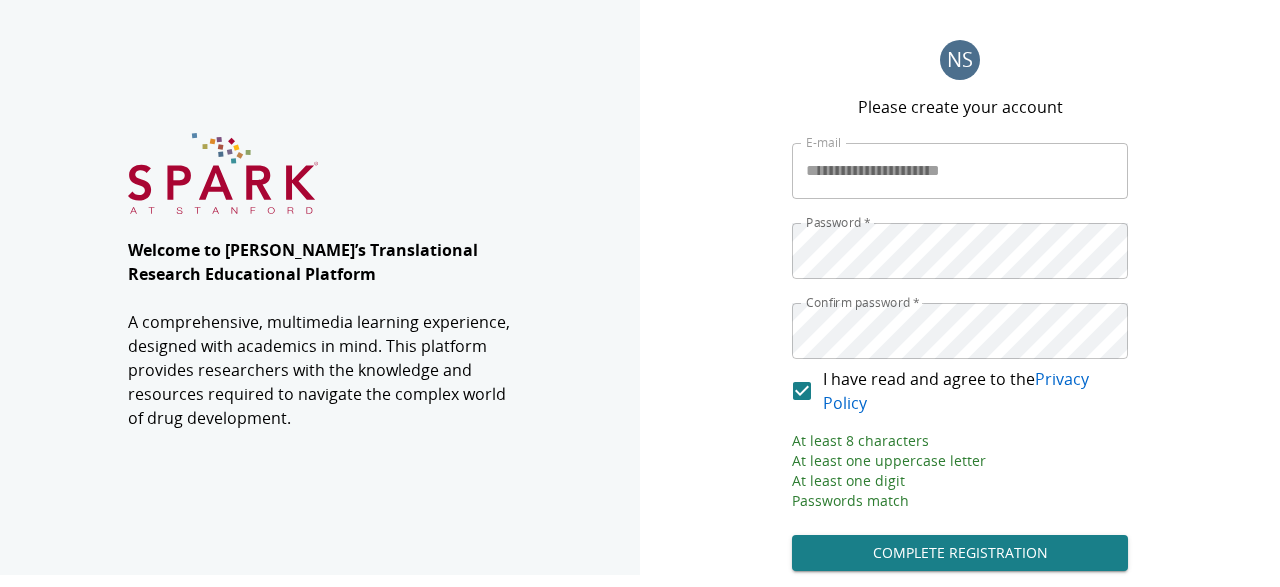 click on "Complete Registration" at bounding box center [960, 553] 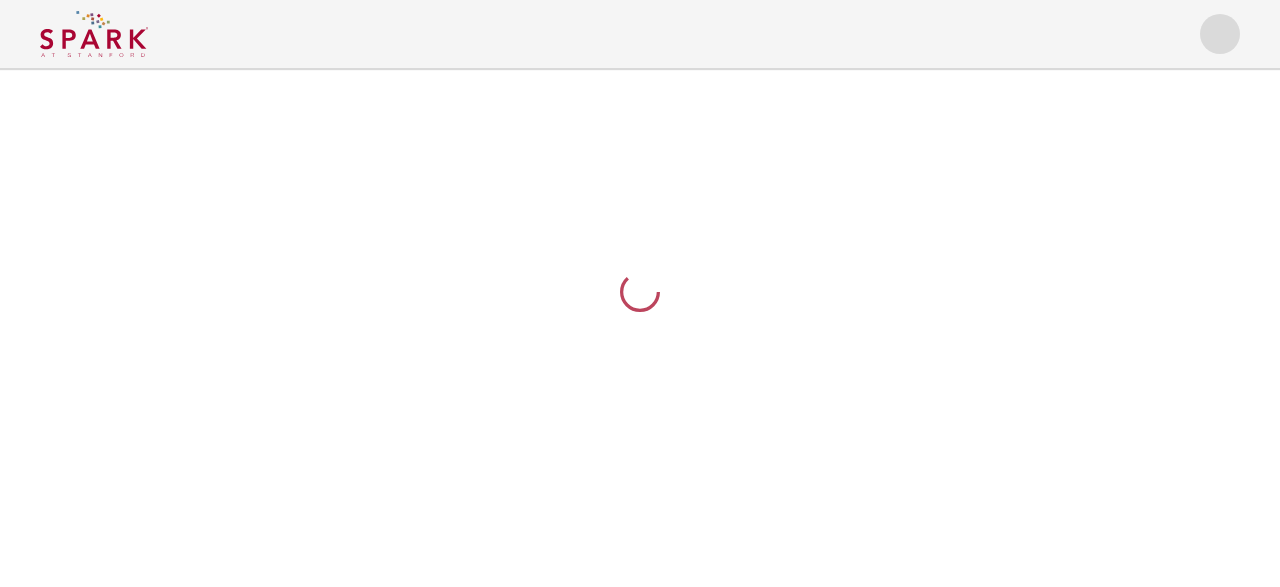 scroll, scrollTop: 0, scrollLeft: 0, axis: both 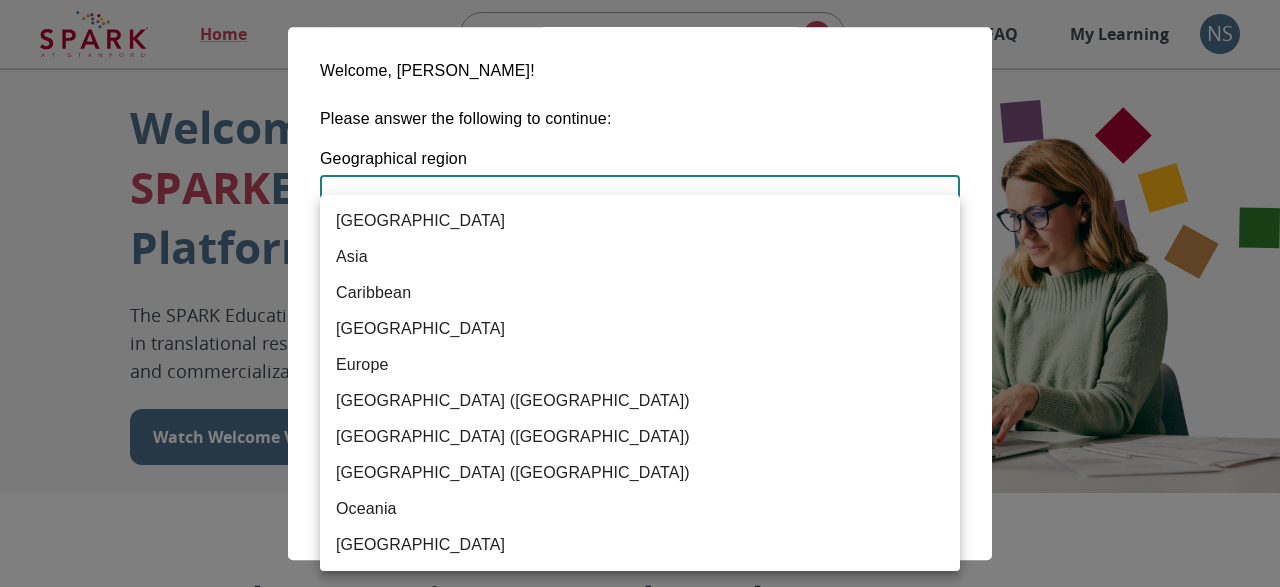 click on "Home Explore ​ About FAQ My Learning NS Welcome to the SPARK  Educational Platform The SPARK Educational Platform will support your learning journey in translational research, therapeutic discovery and development, and commercialization. Watch Welcome Video The Drug Discovery and Development Process The drug development process typically has three phases. Discover, Develop, Deliver. Click each tab to learn more. Discover Develop Deliver Discover The Discover section covers foundational knowledge in drug discovery and
development, from identifying unmet medical need and understanding the disease to defining essential
product characteristics, therapeutic discovery, and optimization. You will also find information
supporting strategic planning, the basics of the market, and technology transfer as well as regulatory
and intellectual property considerations. Watch Video Your Learning, Your Way Courses Go to Courses Courses Go to Courses Modules Go to Modules Videos Go to Videos" at bounding box center (640, 1230) 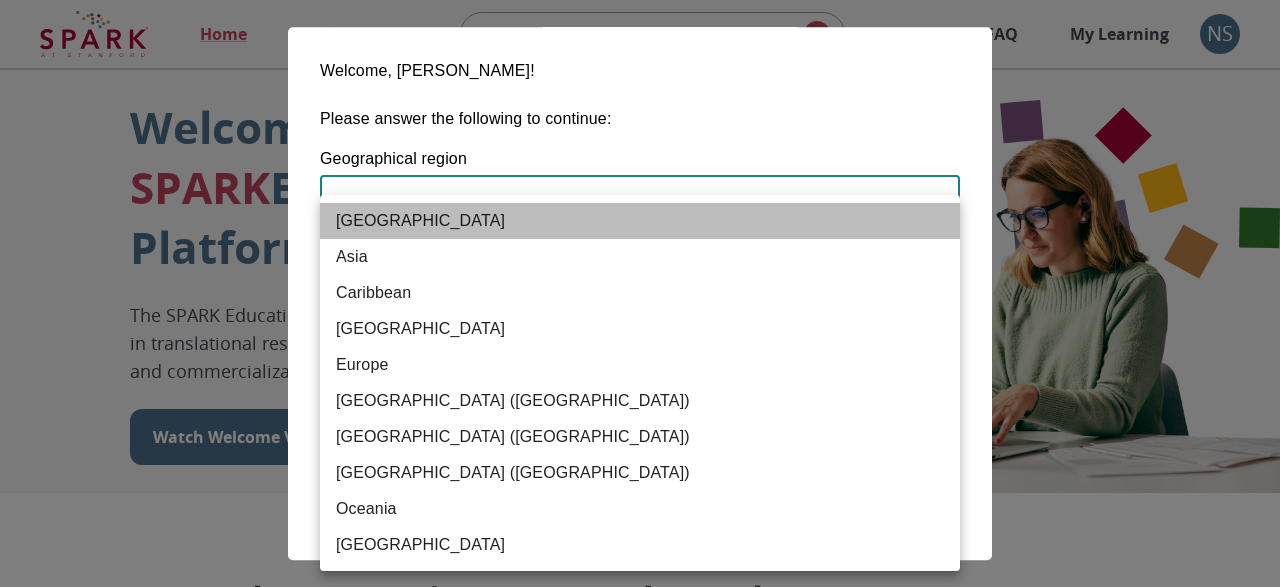 click on "[GEOGRAPHIC_DATA]" at bounding box center [640, 221] 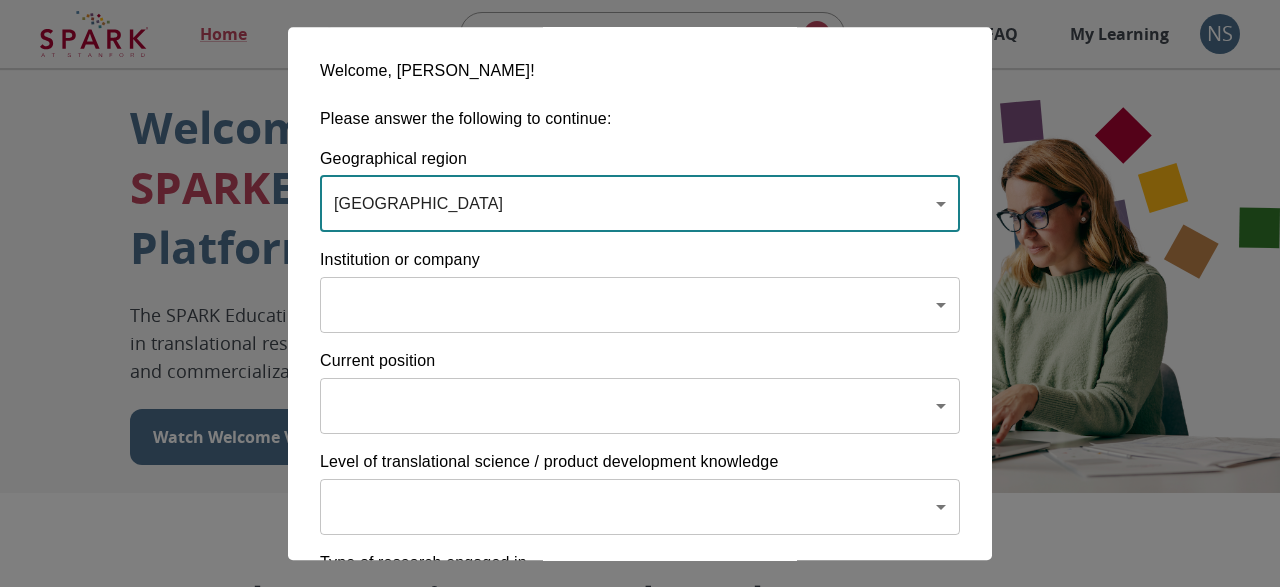 click on "Home Explore ​ About FAQ My Learning NS Welcome to the SPARK  Educational Platform The SPARK Educational Platform will support your learning journey in translational research, therapeutic discovery and development, and commercialization. Watch Welcome Video The Drug Discovery and Development Process The drug development process typically has three phases. Discover, Develop, Deliver. Click each tab to learn more. Discover Develop Deliver Discover The Discover section covers foundational knowledge in drug discovery and
development, from identifying unmet medical need and understanding the disease to defining essential
product characteristics, therapeutic discovery, and optimization. You will also find information
supporting strategic planning, the basics of the market, and technology transfer as well as regulatory
and intellectual property considerations. Watch Video Your Learning, Your Way Courses Go to Courses Courses Go to Courses Modules Go to Modules Videos Go to Videos" at bounding box center (640, 1230) 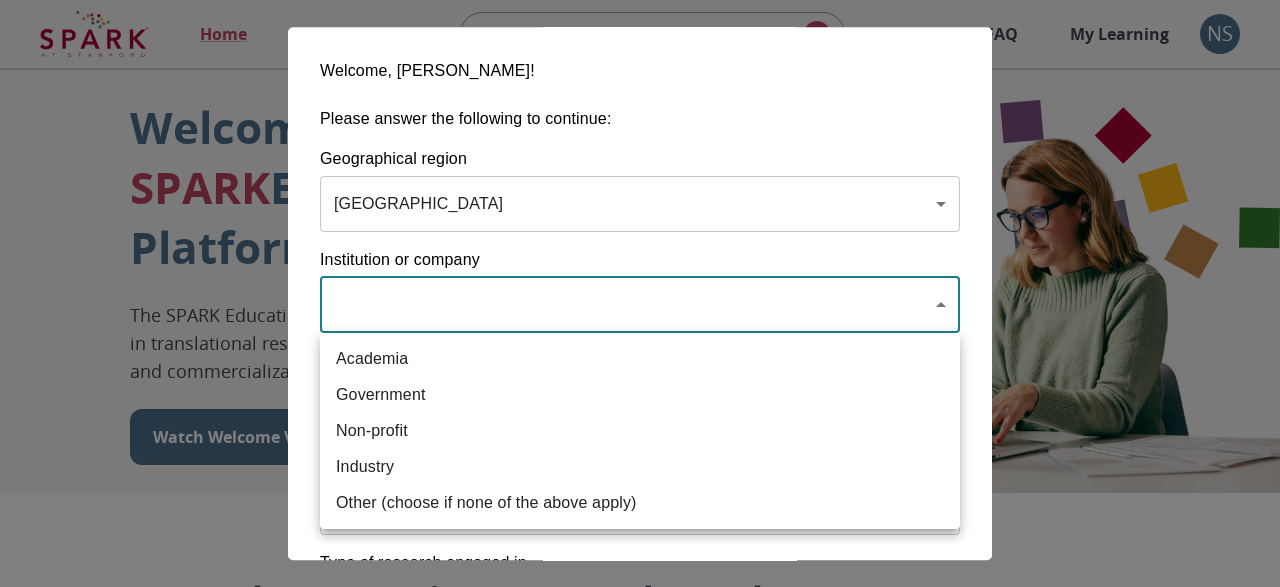 click on "Non-profit" at bounding box center [640, 431] 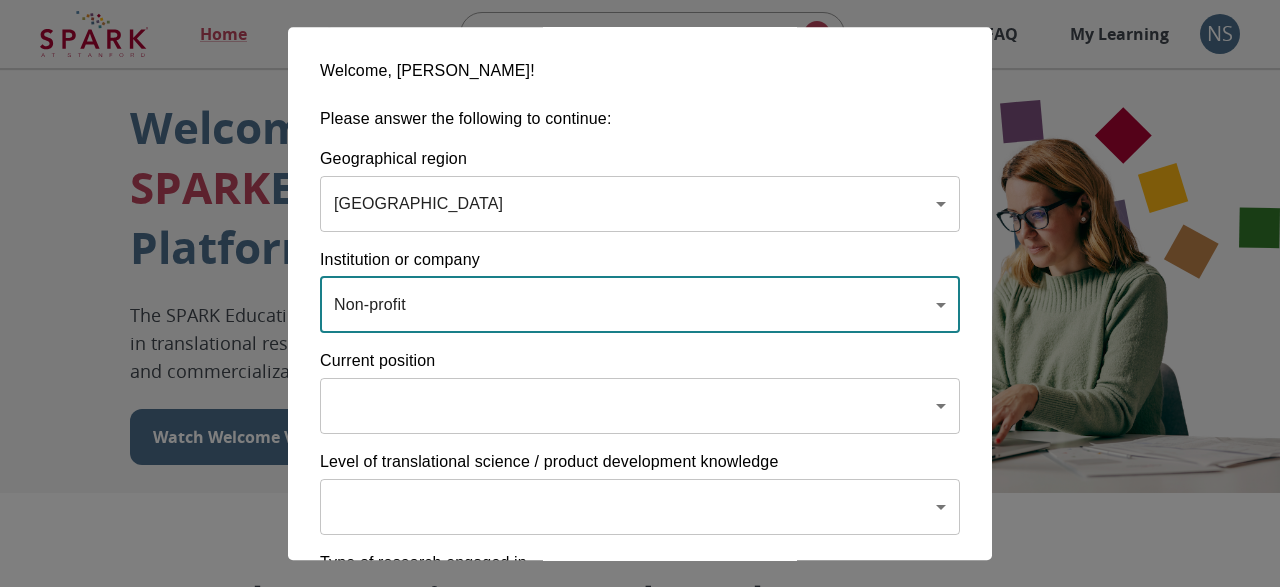 click on "Home Explore ​ About FAQ My Learning NS Welcome to the SPARK  Educational Platform The SPARK Educational Platform will support your learning journey in translational research, therapeutic discovery and development, and commercialization. Watch Welcome Video The Drug Discovery and Development Process The drug development process typically has three phases. Discover, Develop, Deliver. Click each tab to learn more. Discover Develop Deliver Discover The Discover section covers foundational knowledge in drug discovery and
development, from identifying unmet medical need and understanding the disease to defining essential
product characteristics, therapeutic discovery, and optimization. You will also find information
supporting strategic planning, the basics of the market, and technology transfer as well as regulatory
and intellectual property considerations. Watch Video Your Learning, Your Way Courses Go to Courses Courses Go to Courses Modules Go to Modules Videos Go to Videos" at bounding box center (640, 1230) 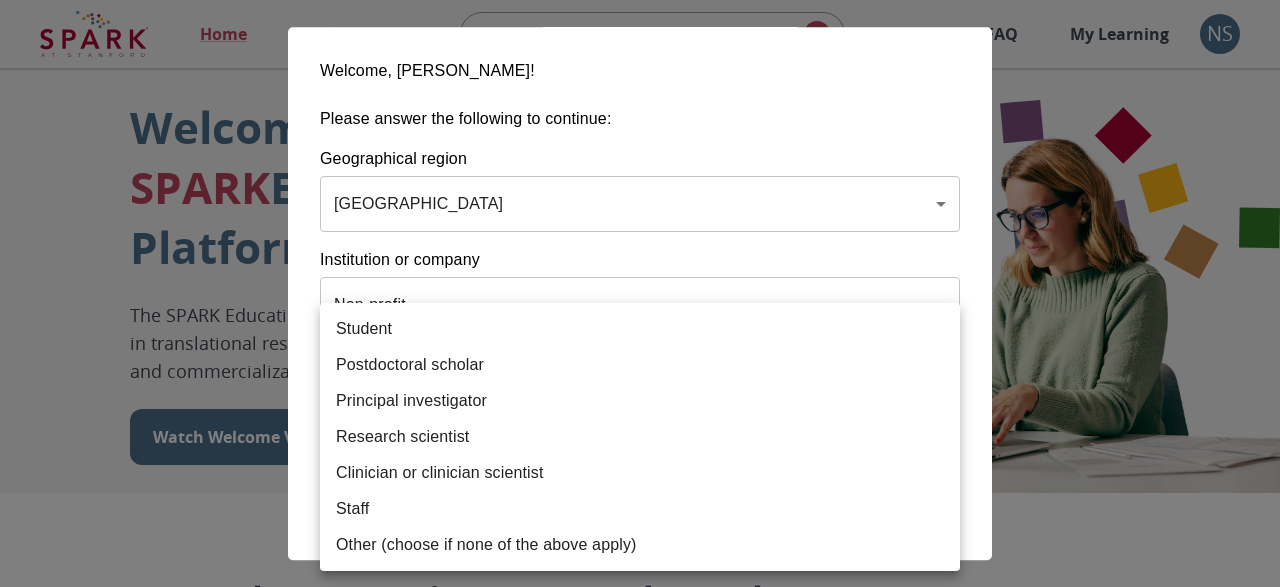 click on "Research scientist" at bounding box center (640, 437) 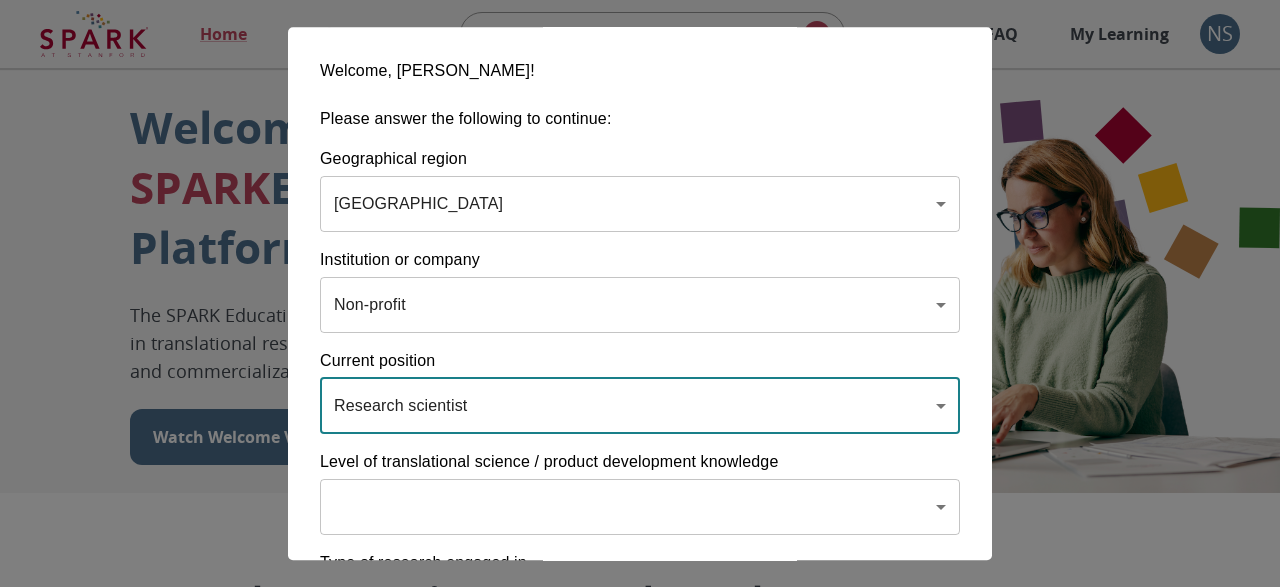 scroll, scrollTop: 104, scrollLeft: 0, axis: vertical 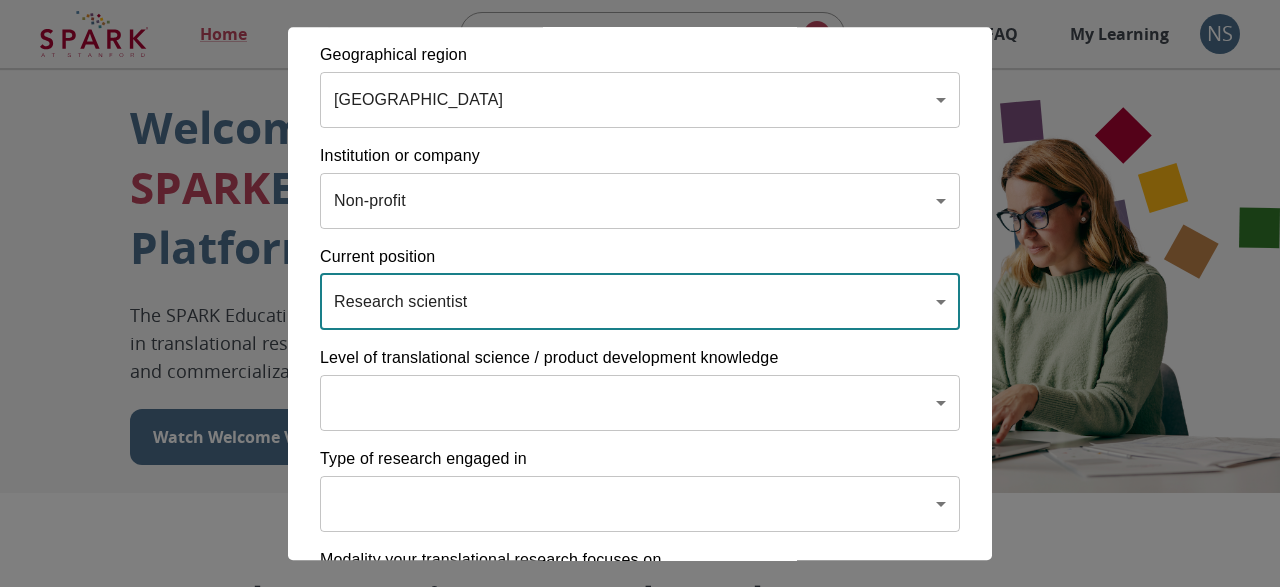 click on "Home Explore ​ About FAQ My Learning NS Welcome to the SPARK  Educational Platform The SPARK Educational Platform will support your learning journey in translational research, therapeutic discovery and development, and commercialization. Watch Welcome Video The Drug Discovery and Development Process The drug development process typically has three phases. Discover, Develop, Deliver. Click each tab to learn more. Discover Develop Deliver Discover The Discover section covers foundational knowledge in drug discovery and
development, from identifying unmet medical need and understanding the disease to defining essential
product characteristics, therapeutic discovery, and optimization. You will also find information
supporting strategic planning, the basics of the market, and technology transfer as well as regulatory
and intellectual property considerations. Watch Video Your Learning, Your Way Courses Go to Courses Courses Go to Courses Modules Go to Modules Videos Go to Videos" at bounding box center (640, 1230) 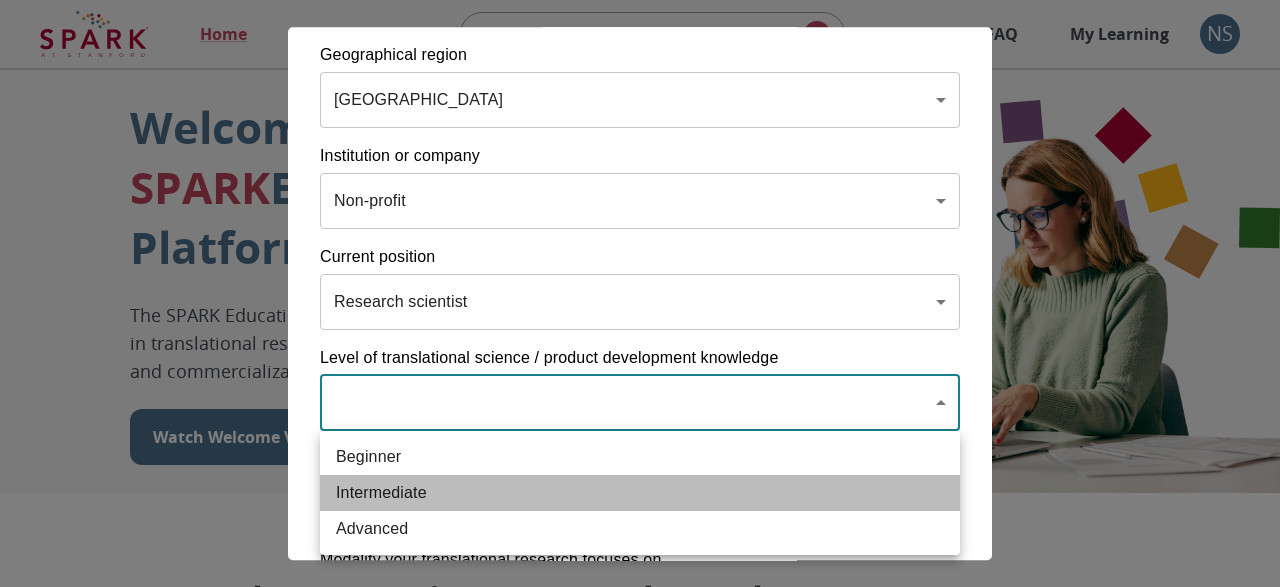 click on "Intermediate" at bounding box center (640, 493) 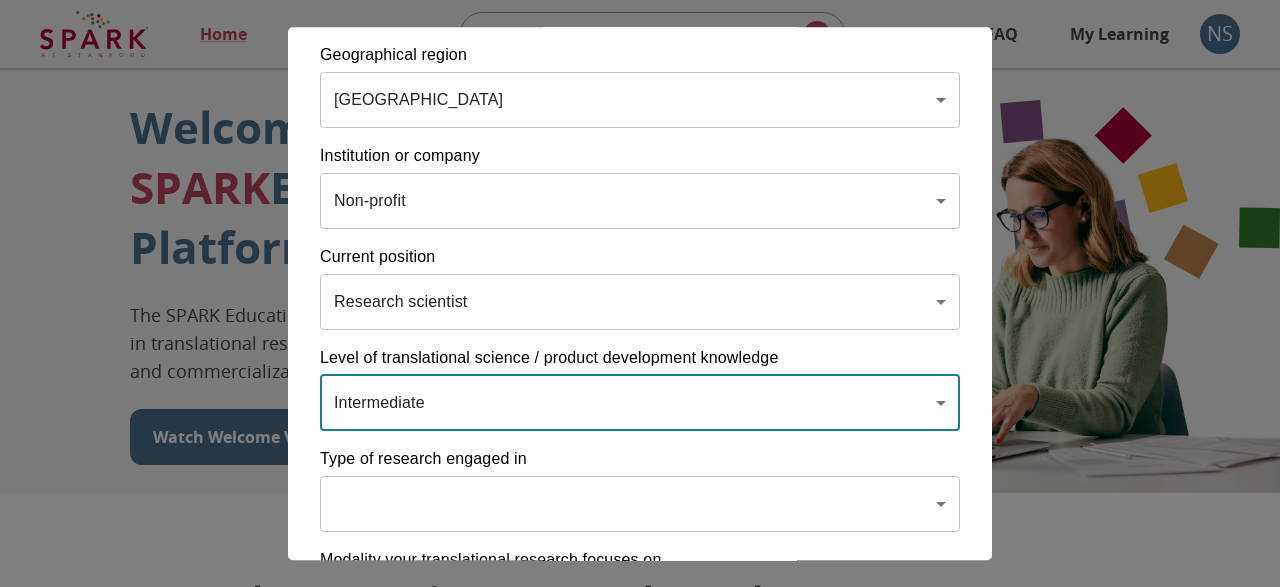 scroll, scrollTop: 208, scrollLeft: 0, axis: vertical 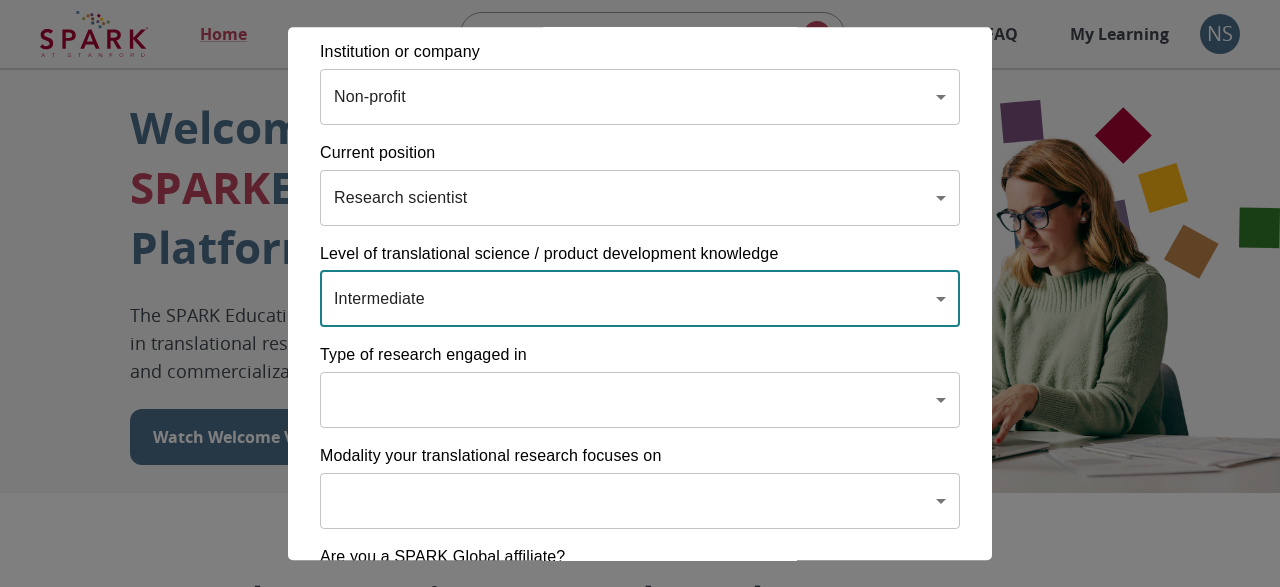 click on "Home Explore ​ About FAQ My Learning NS Welcome to the SPARK  Educational Platform The SPARK Educational Platform will support your learning journey in translational research, therapeutic discovery and development, and commercialization. Watch Welcome Video The Drug Discovery and Development Process The drug development process typically has three phases. Discover, Develop, Deliver. Click each tab to learn more. Discover Develop Deliver Discover The Discover section covers foundational knowledge in drug discovery and
development, from identifying unmet medical need and understanding the disease to defining essential
product characteristics, therapeutic discovery, and optimization. You will also find information
supporting strategic planning, the basics of the market, and technology transfer as well as regulatory
and intellectual property considerations. Watch Video Your Learning, Your Way Courses Go to Courses Courses Go to Courses Modules Go to Modules Videos Go to Videos" at bounding box center [640, 1230] 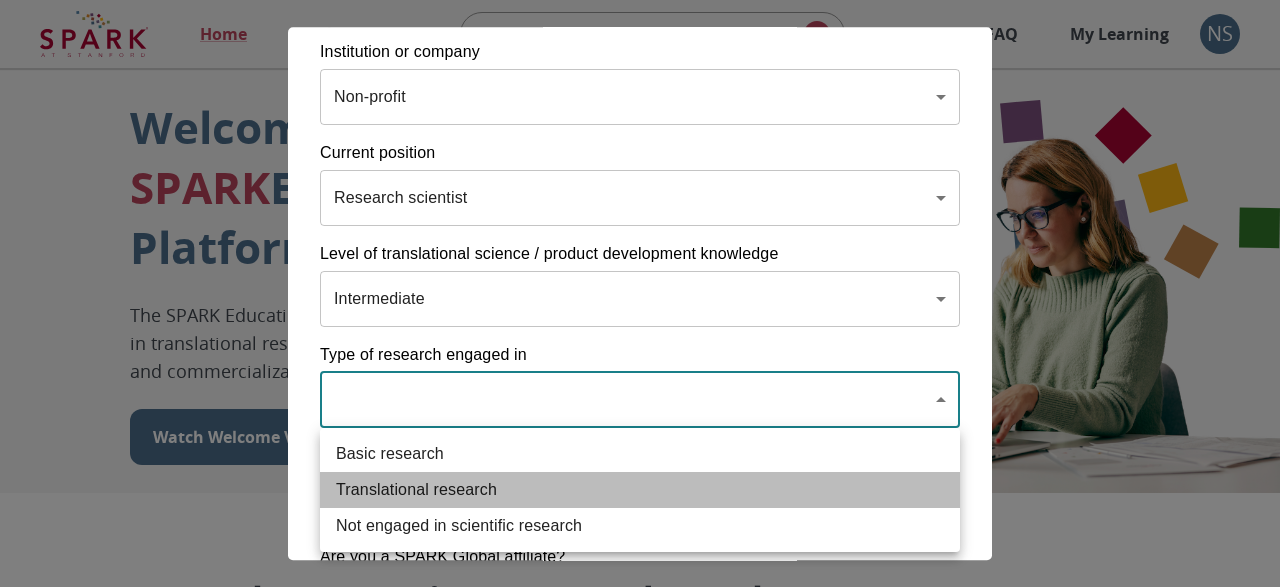 click on "Translational research" at bounding box center [640, 490] 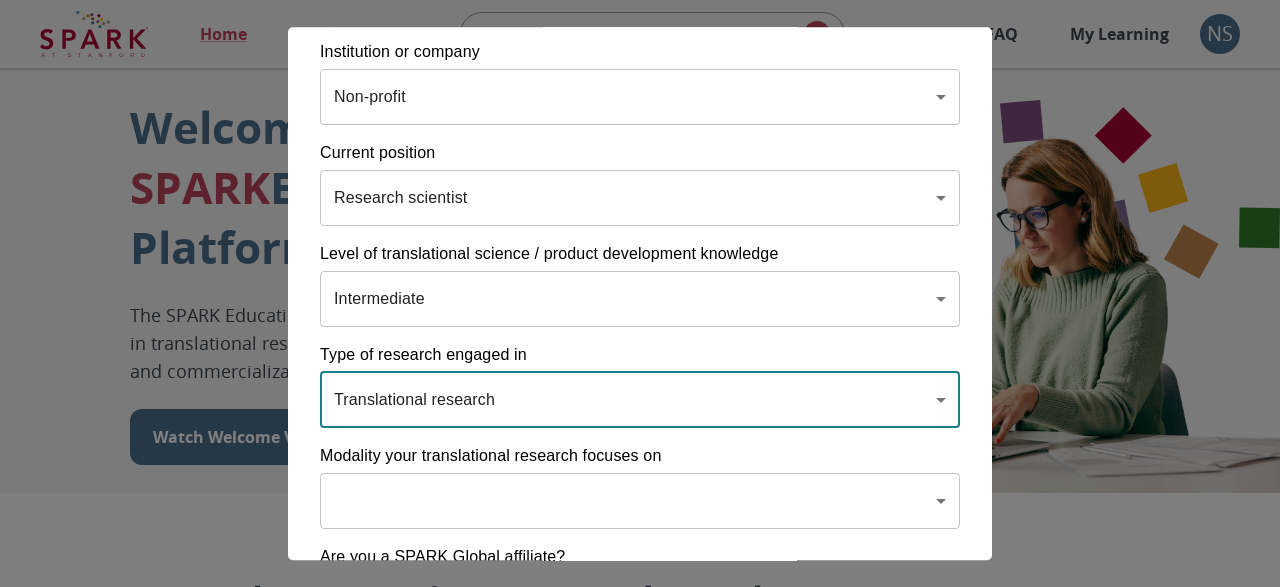 type on "**********" 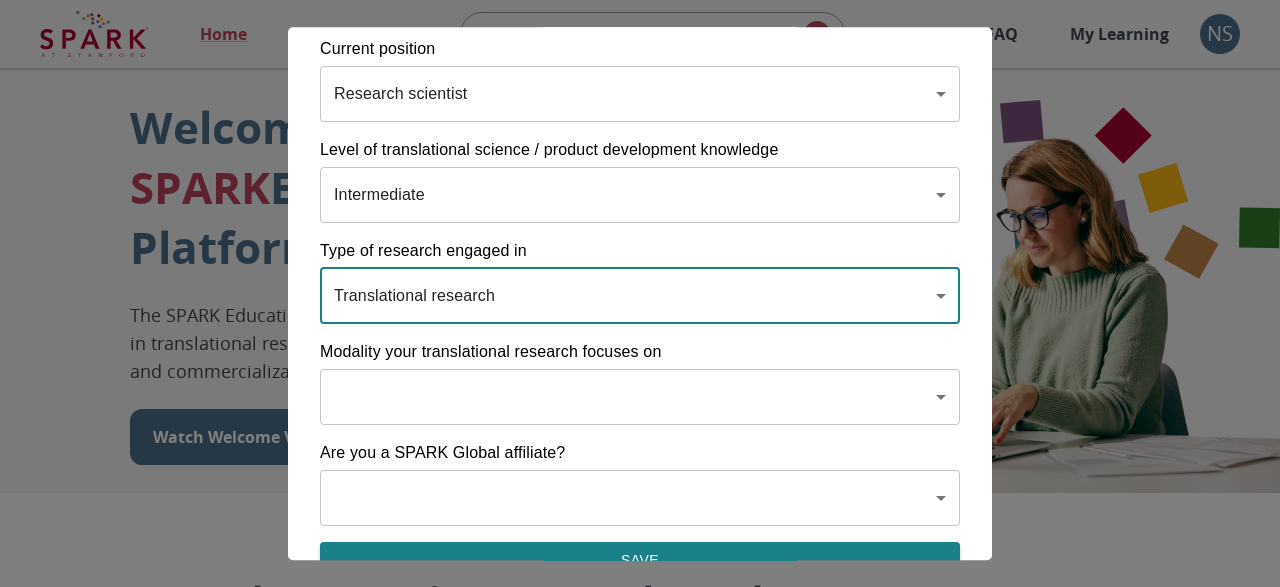 click on "Home Explore ​ About FAQ My Learning NS Welcome to the SPARK  Educational Platform The SPARK Educational Platform will support your learning journey in translational research, therapeutic discovery and development, and commercialization. Watch Welcome Video The Drug Discovery and Development Process The drug development process typically has three phases. Discover, Develop, Deliver. Click each tab to learn more. Discover Develop Deliver Discover The Discover section covers foundational knowledge in drug discovery and
development, from identifying unmet medical need and understanding the disease to defining essential
product characteristics, therapeutic discovery, and optimization. You will also find information
supporting strategic planning, the basics of the market, and technology transfer as well as regulatory
and intellectual property considerations. Watch Video Your Learning, Your Way Courses Go to Courses Courses Go to Courses Modules Go to Modules Videos Go to Videos" at bounding box center [640, 1230] 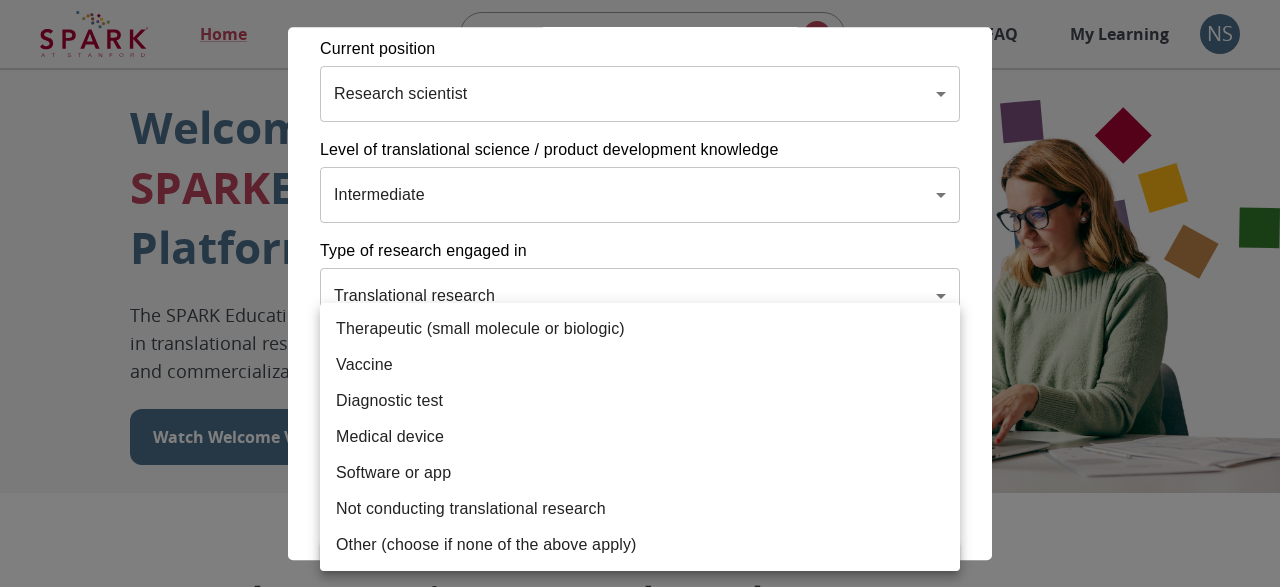 click on "Software or app" at bounding box center (640, 473) 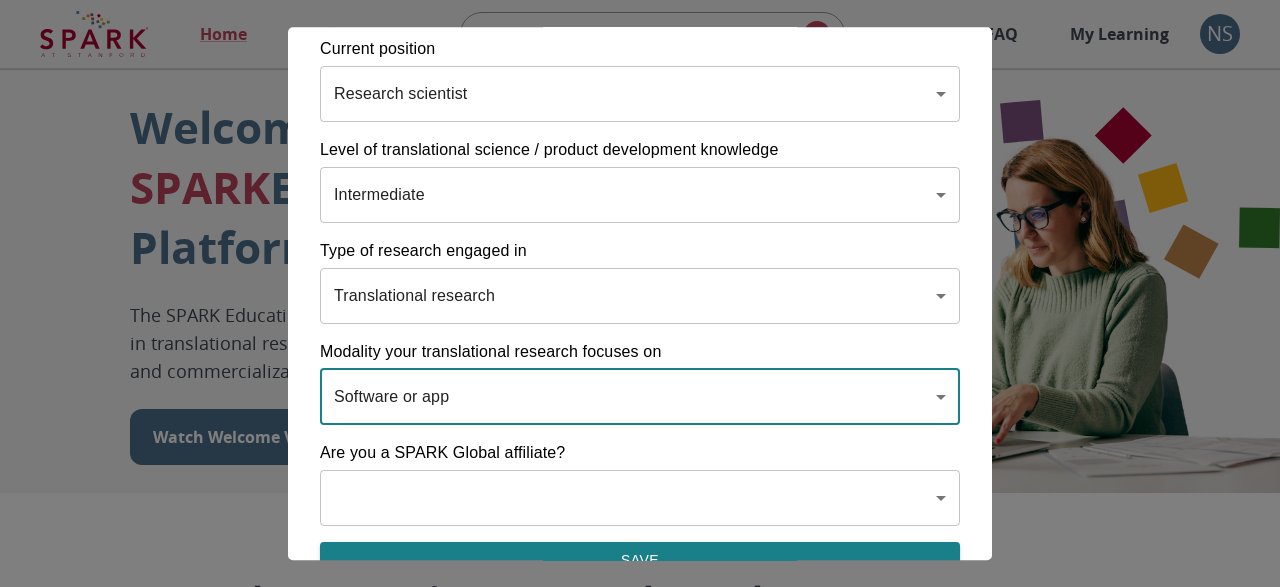 type on "**********" 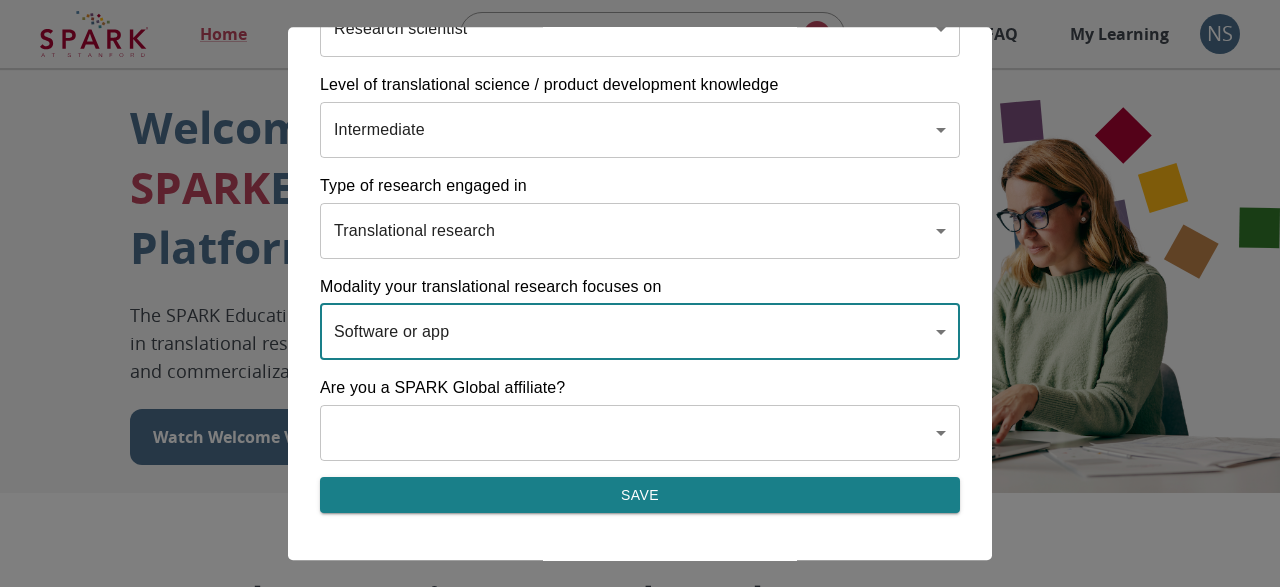 click on "Home Explore ​ About FAQ My Learning NS Welcome to the SPARK  Educational Platform The SPARK Educational Platform will support your learning journey in translational research, therapeutic discovery and development, and commercialization. Watch Welcome Video The Drug Discovery and Development Process The drug development process typically has three phases. Discover, Develop, Deliver. Click each tab to learn more. Discover Develop Deliver Discover The Discover section covers foundational knowledge in drug discovery and
development, from identifying unmet medical need and understanding the disease to defining essential
product characteristics, therapeutic discovery, and optimization. You will also find information
supporting strategic planning, the basics of the market, and technology transfer as well as regulatory
and intellectual property considerations. Watch Video Your Learning, Your Way Courses Go to Courses Courses Go to Courses Modules Go to Modules Videos Go to Videos" at bounding box center (640, 1230) 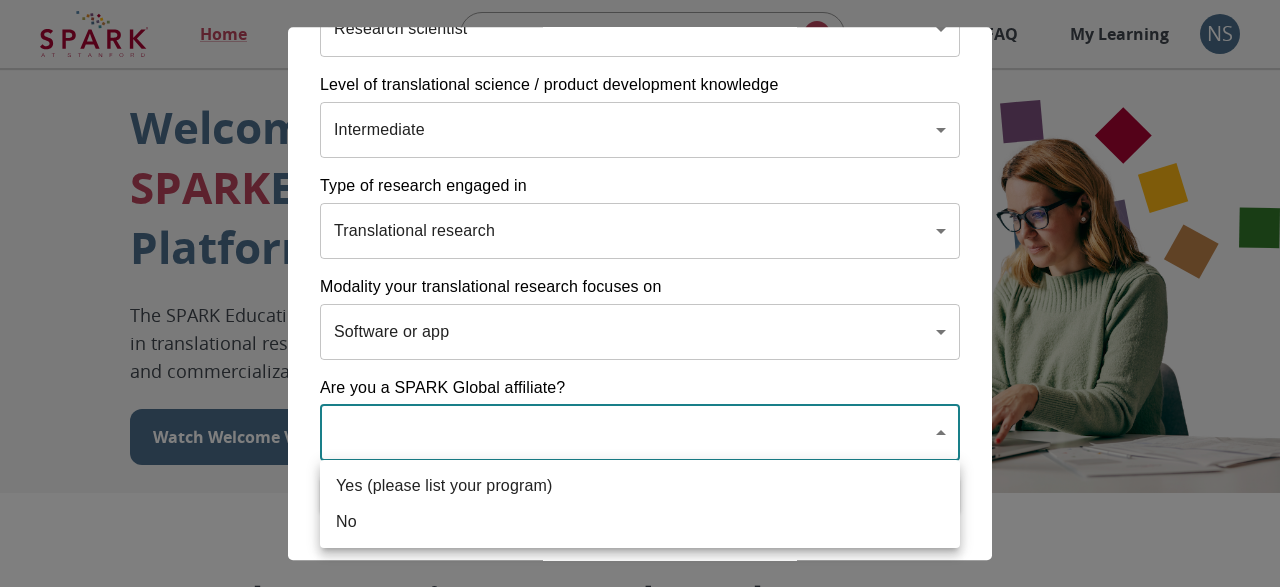 click on "Yes (please list your program)" at bounding box center [640, 486] 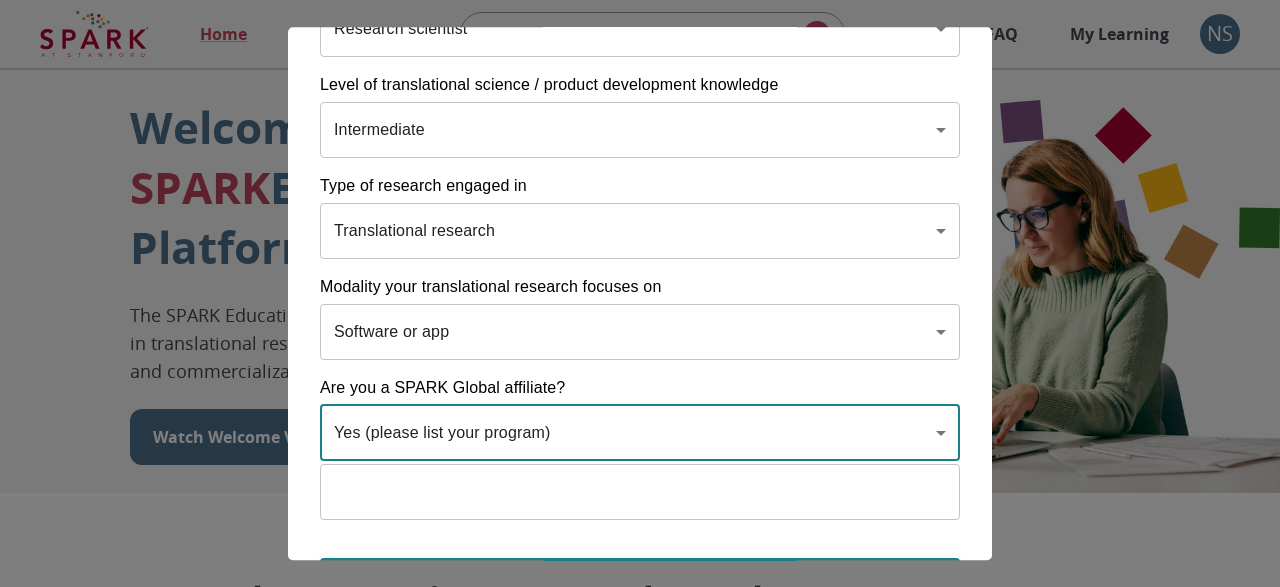 type on "**********" 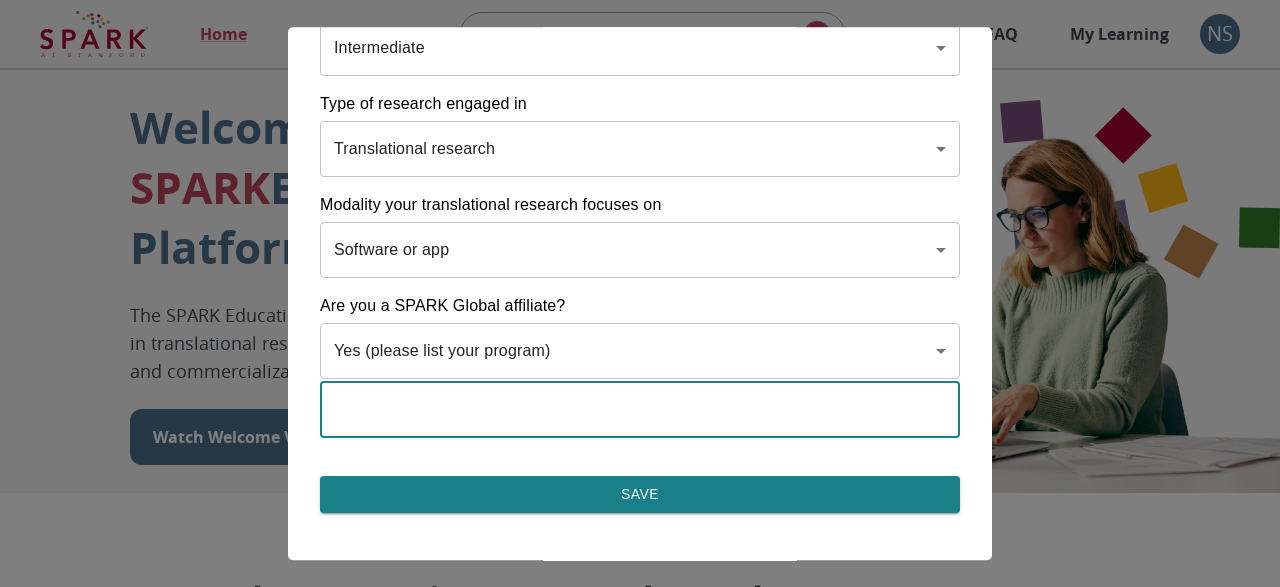 click at bounding box center (640, 410) 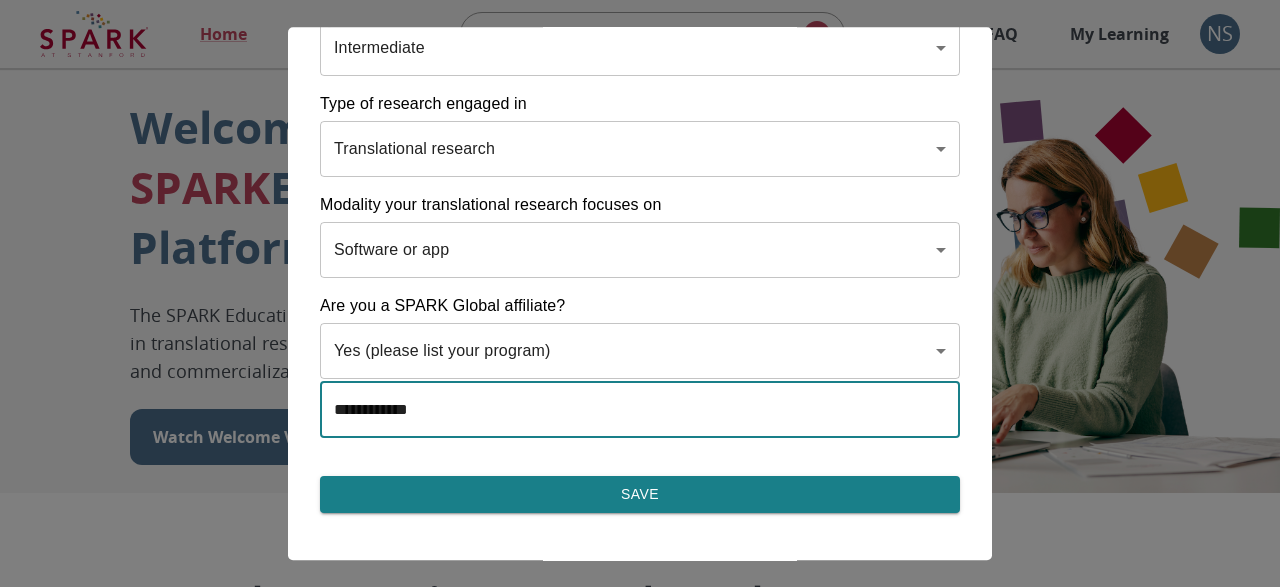 type on "**********" 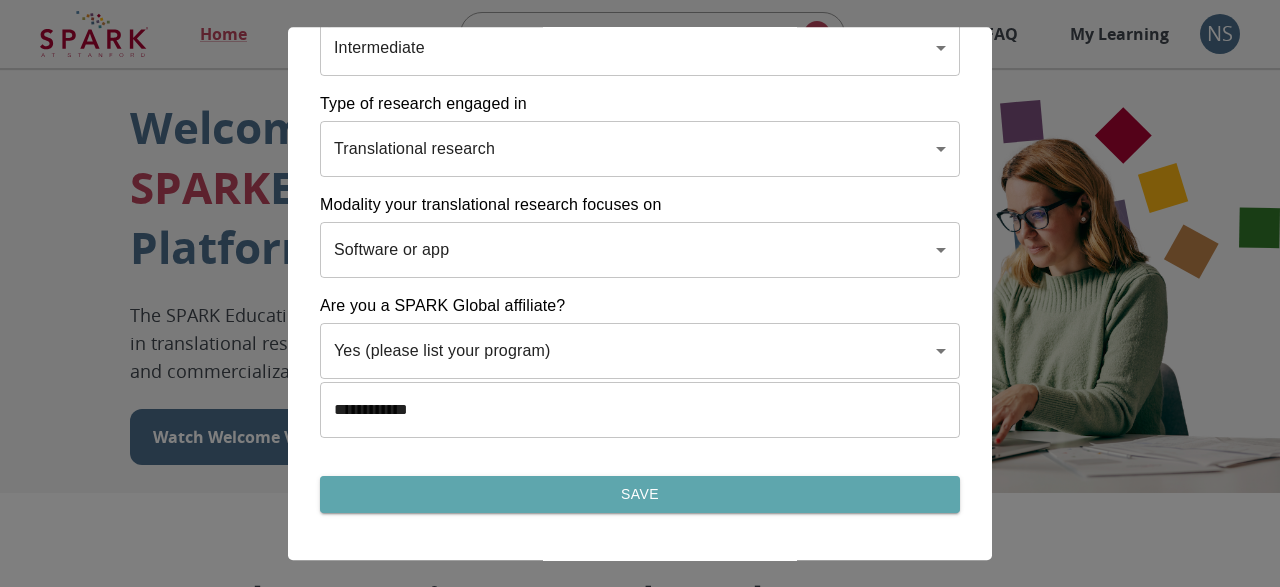 click on "Save" at bounding box center (640, 495) 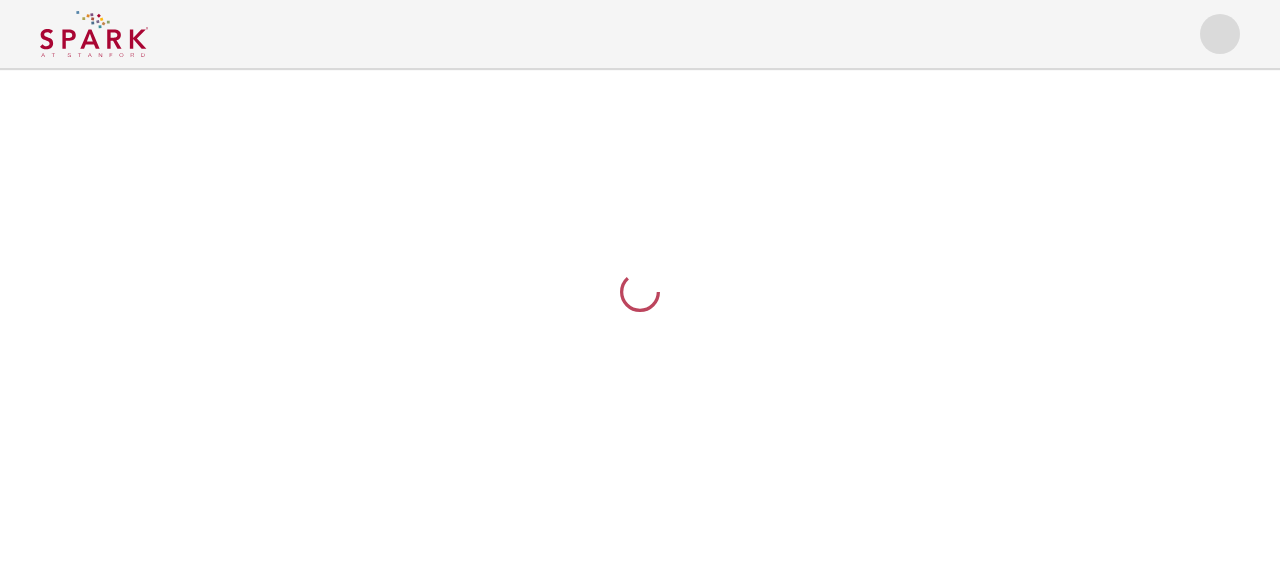 scroll, scrollTop: 0, scrollLeft: 0, axis: both 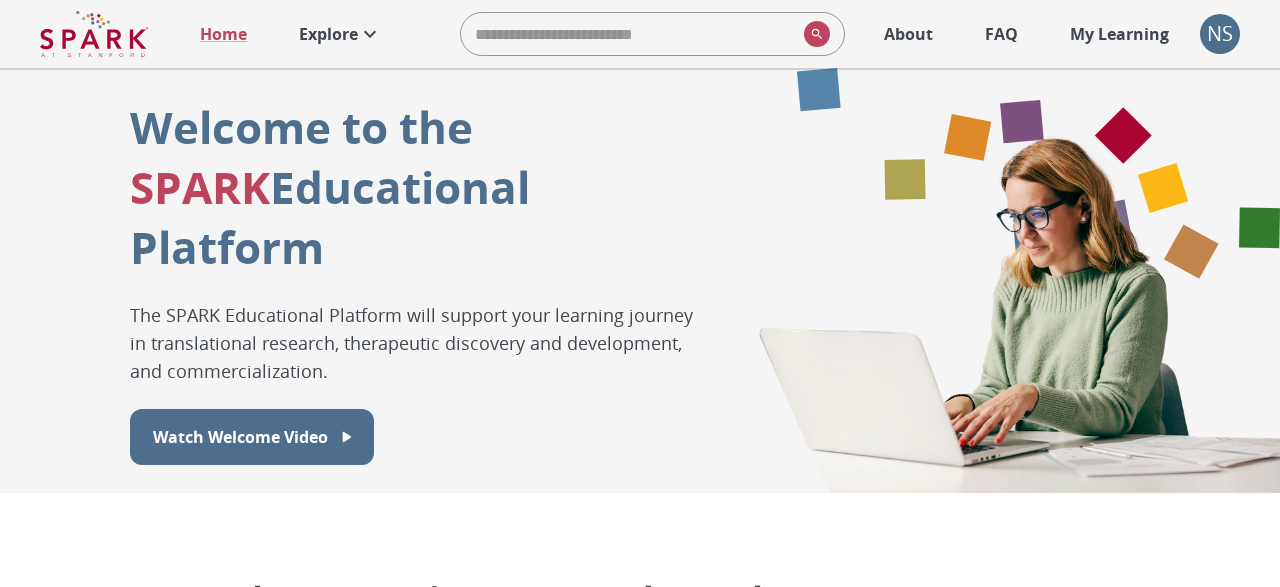 click at bounding box center [94, 34] 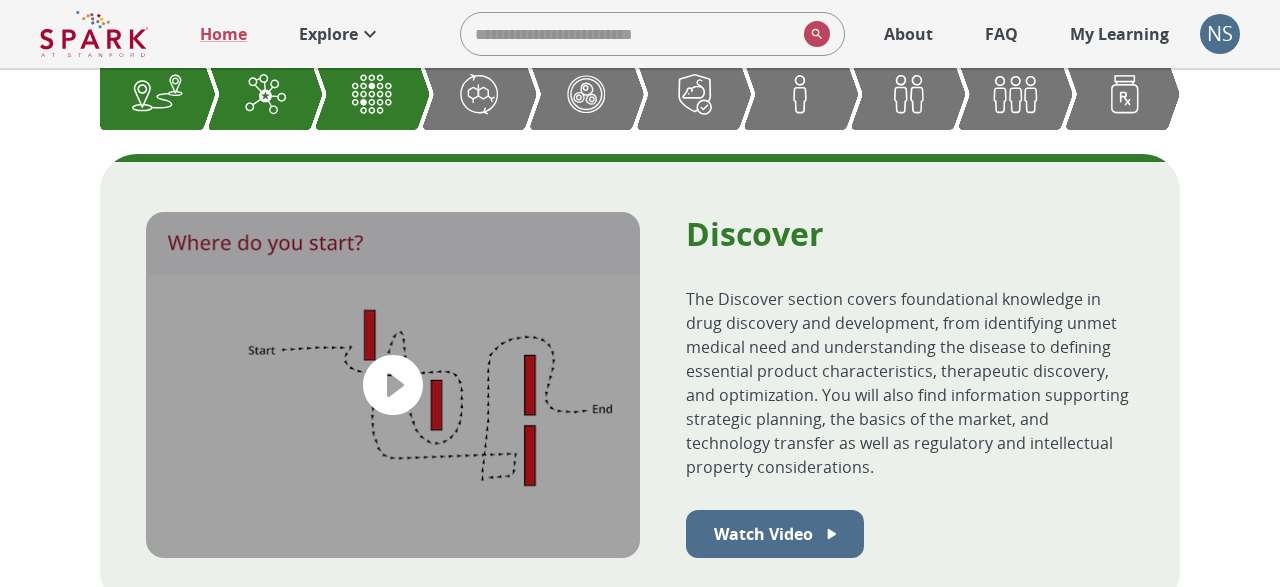 scroll, scrollTop: 728, scrollLeft: 0, axis: vertical 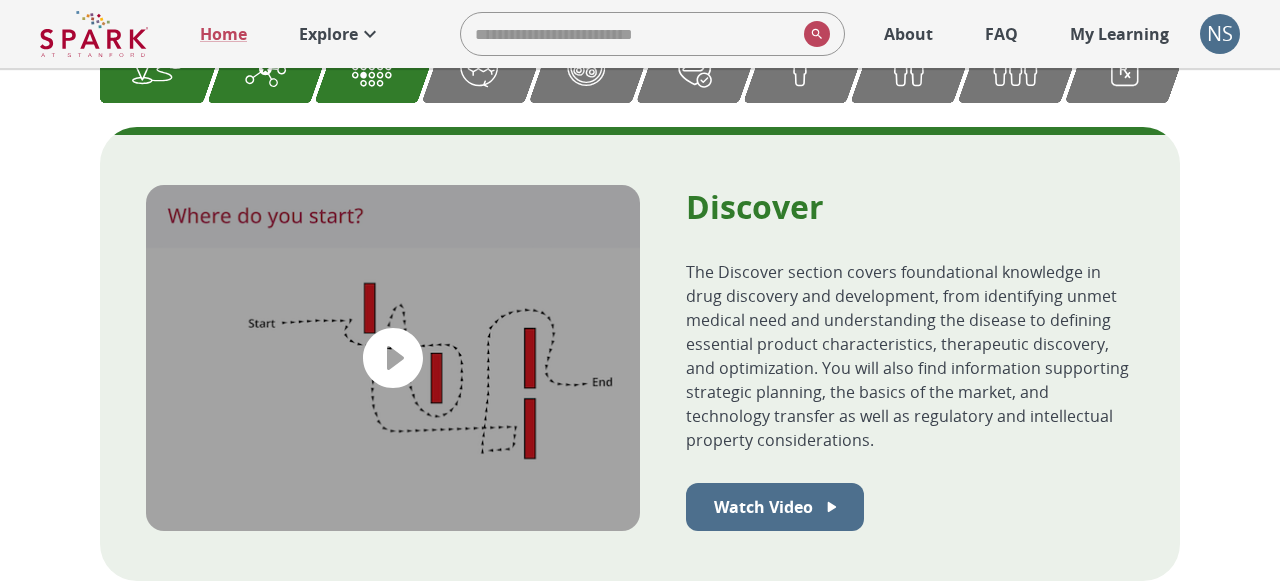 click on "NS" at bounding box center (1220, 34) 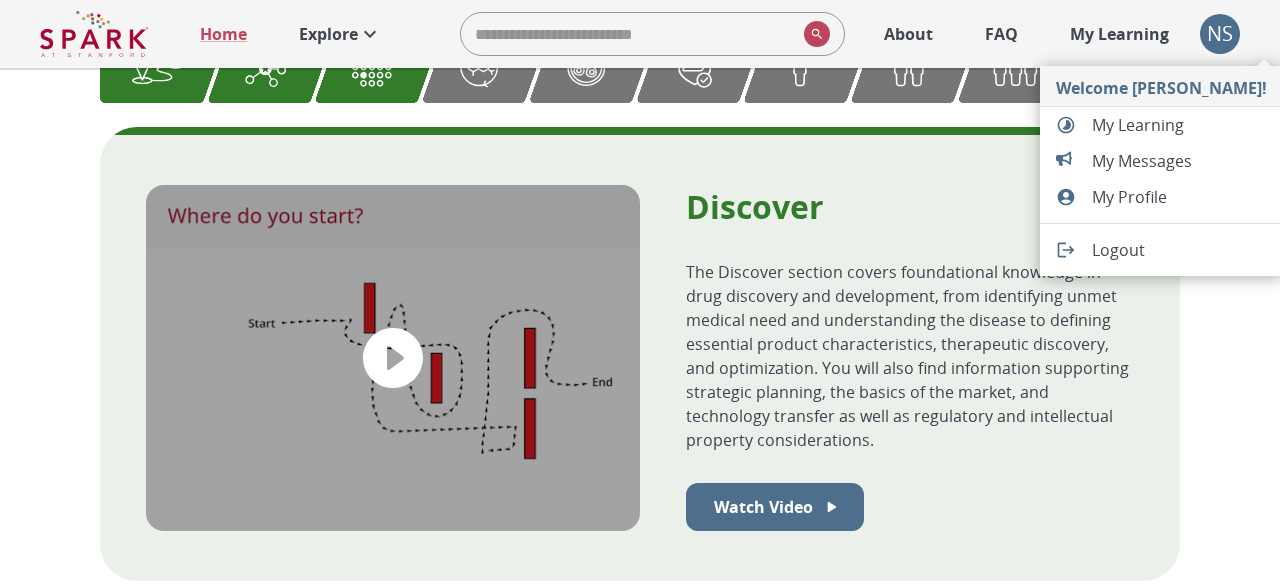 click on "My Profile" at bounding box center (1179, 197) 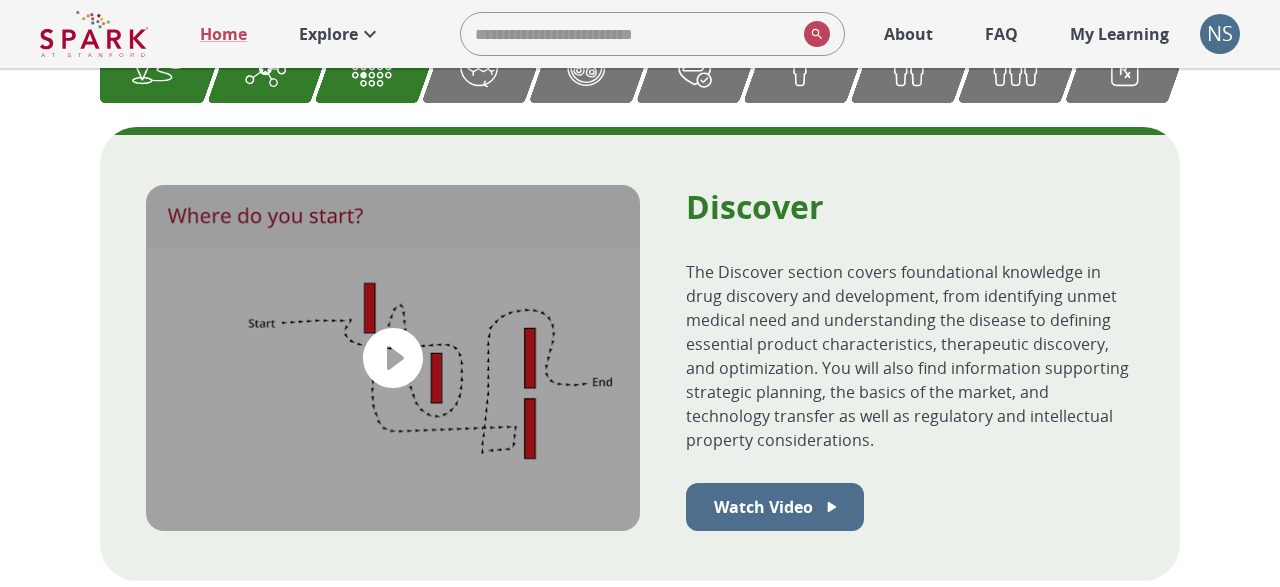 scroll, scrollTop: 0, scrollLeft: 0, axis: both 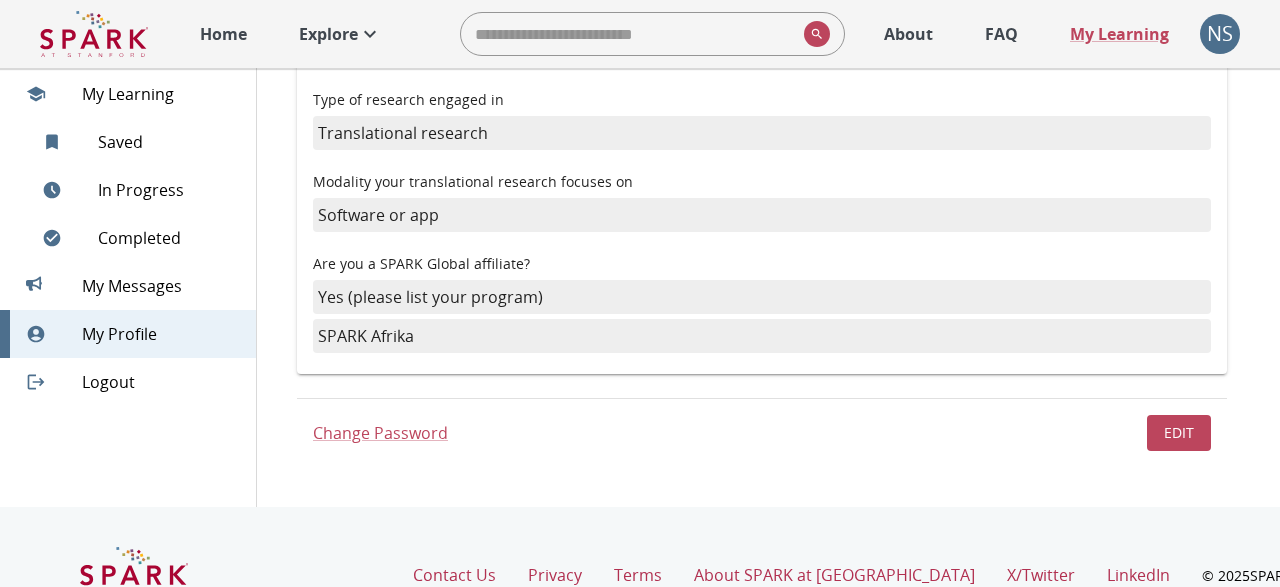 drag, startPoint x: 471, startPoint y: 332, endPoint x: 462, endPoint y: 337, distance: 10.29563 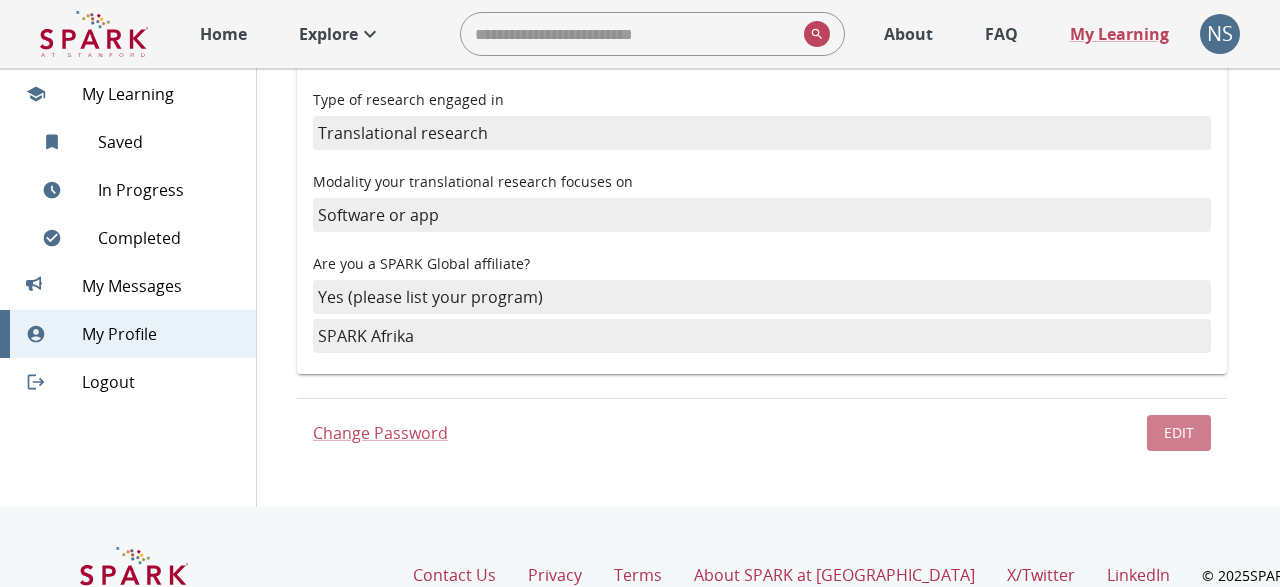 click on "Edit" at bounding box center (1179, 433) 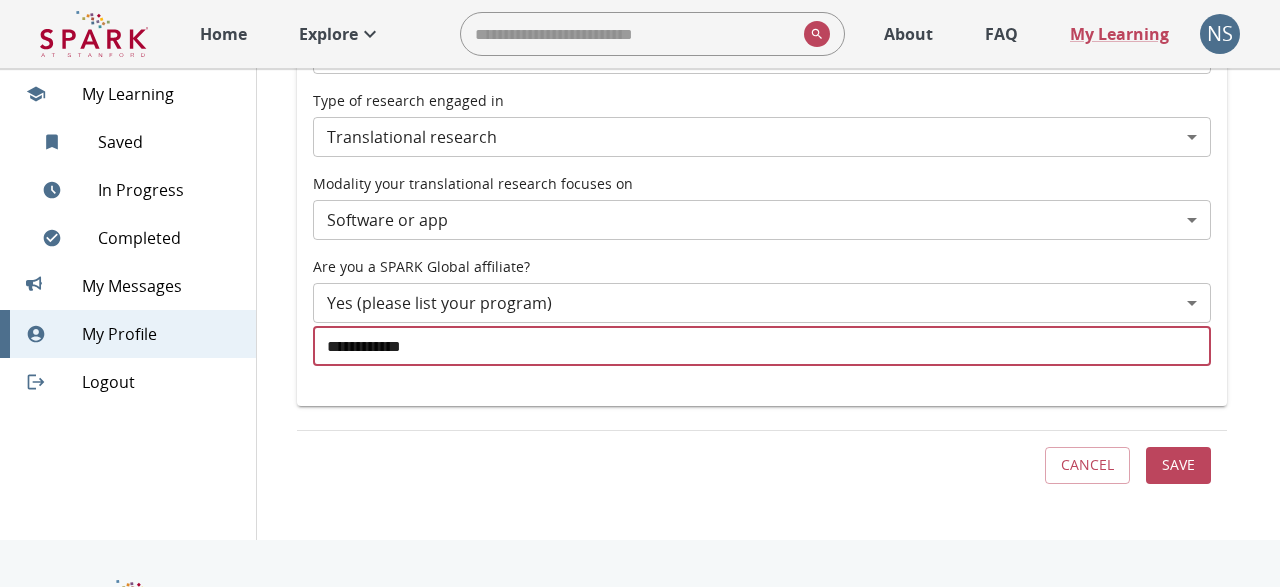 click on "**********" at bounding box center [762, 346] 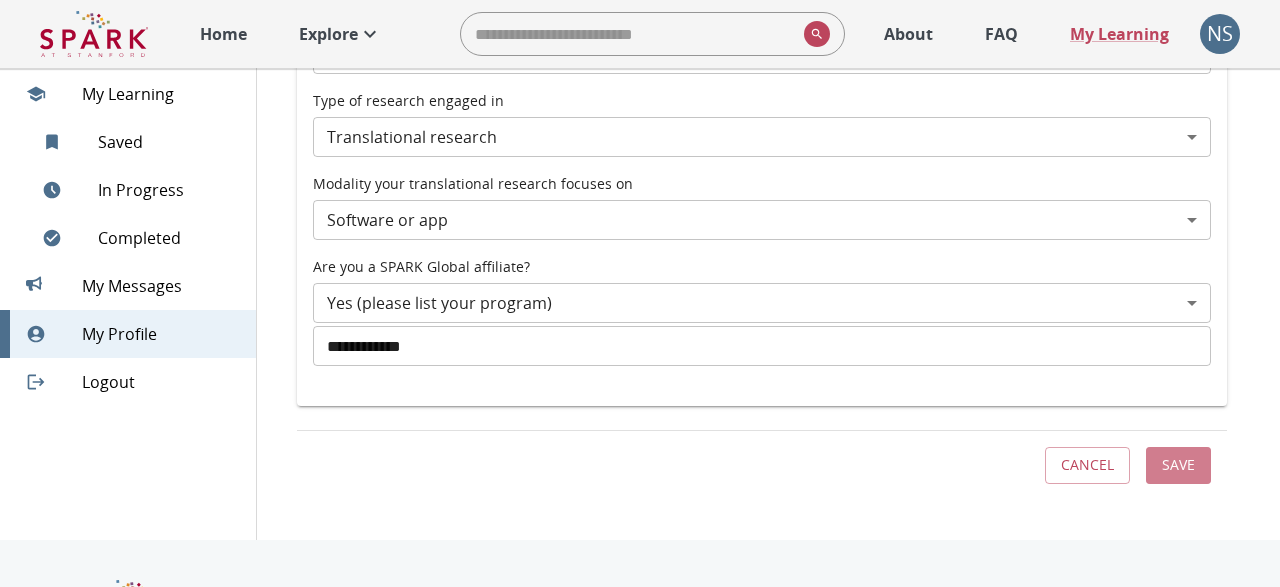 click on "Save" at bounding box center (1178, 465) 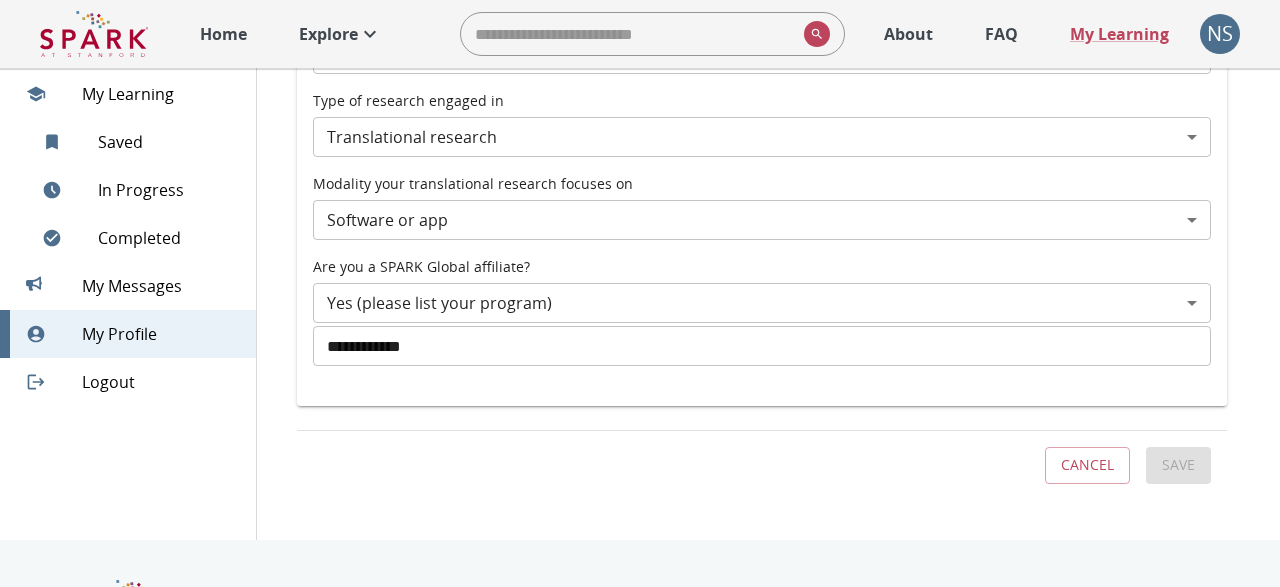 scroll, scrollTop: 728, scrollLeft: 0, axis: vertical 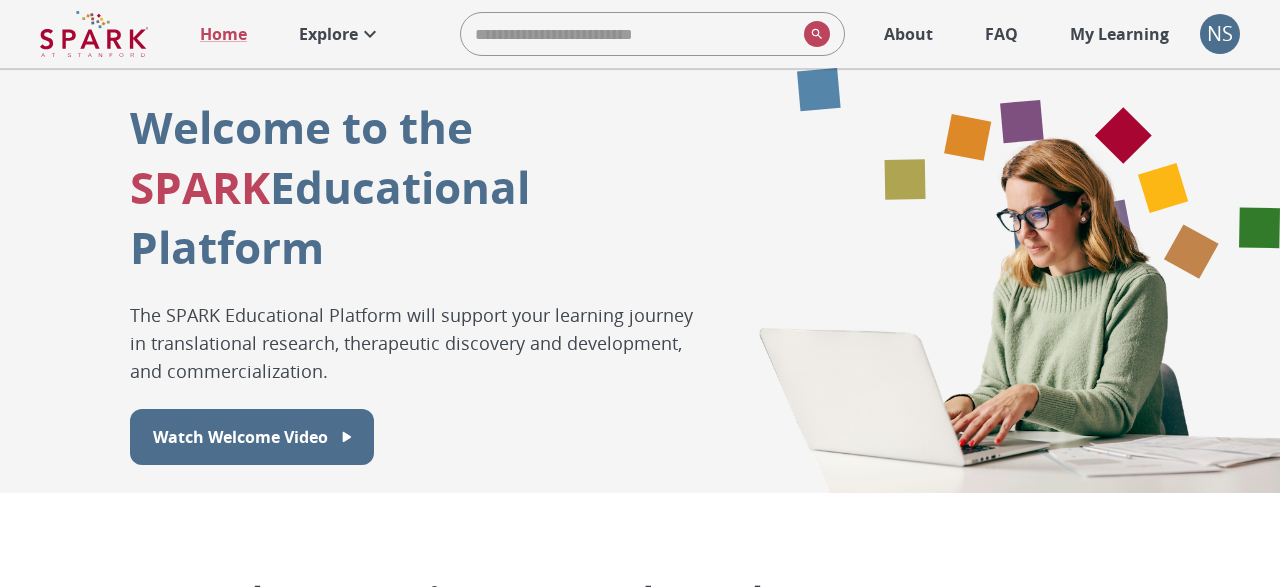 click on "Watch Welcome Video" at bounding box center (240, 437) 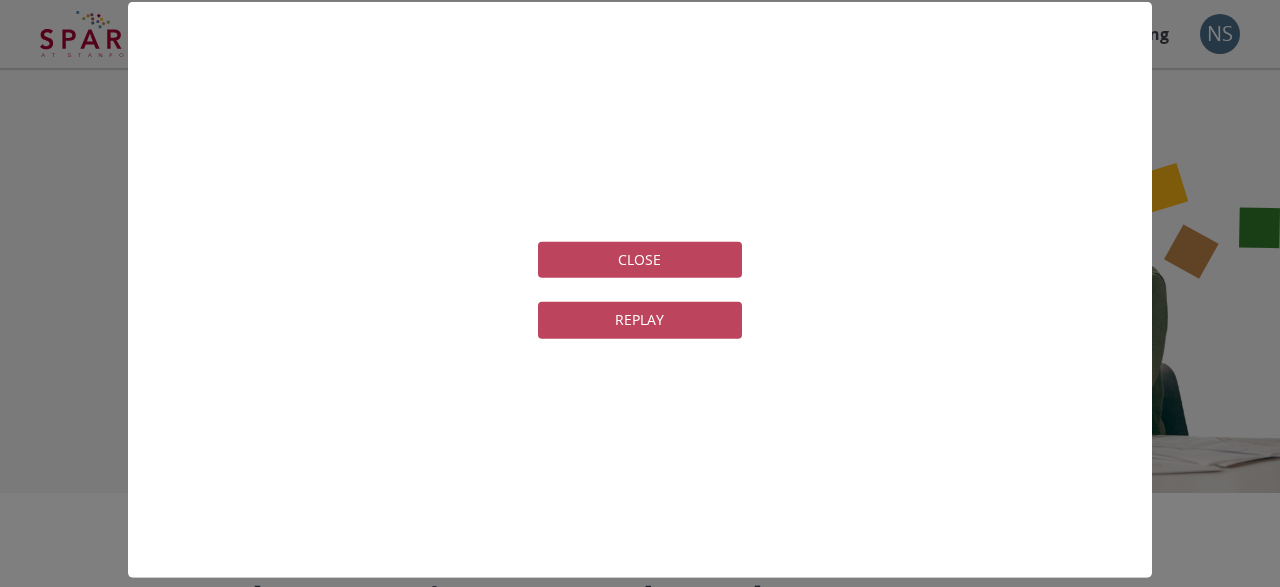 click on "CLOSE" at bounding box center (640, 260) 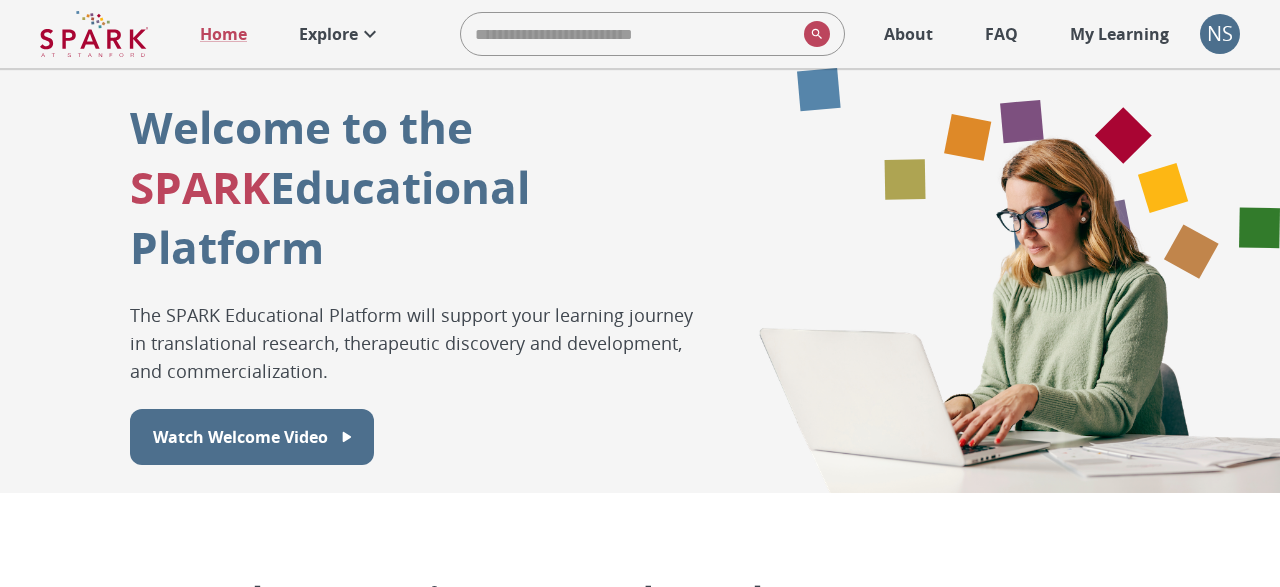 click on "My Learning" at bounding box center (1119, 34) 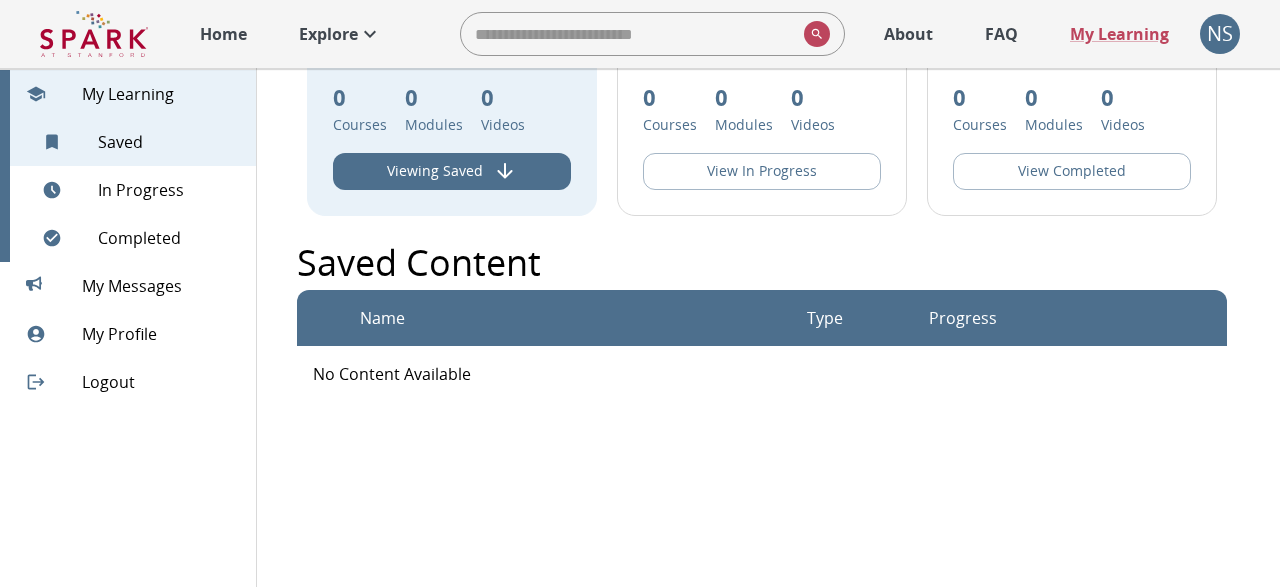 scroll, scrollTop: 0, scrollLeft: 0, axis: both 